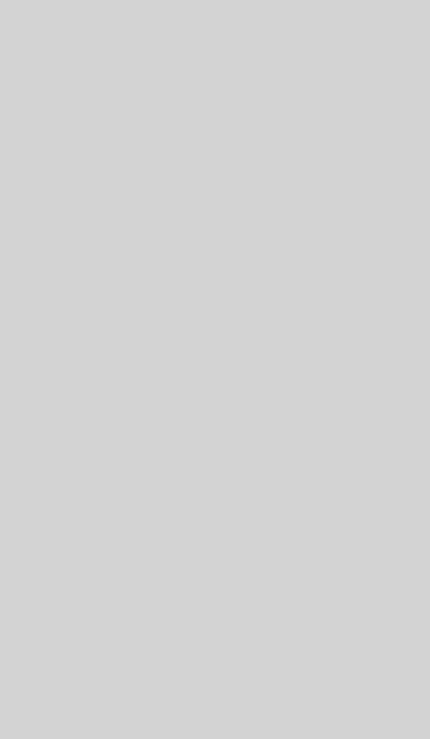 scroll, scrollTop: 0, scrollLeft: 0, axis: both 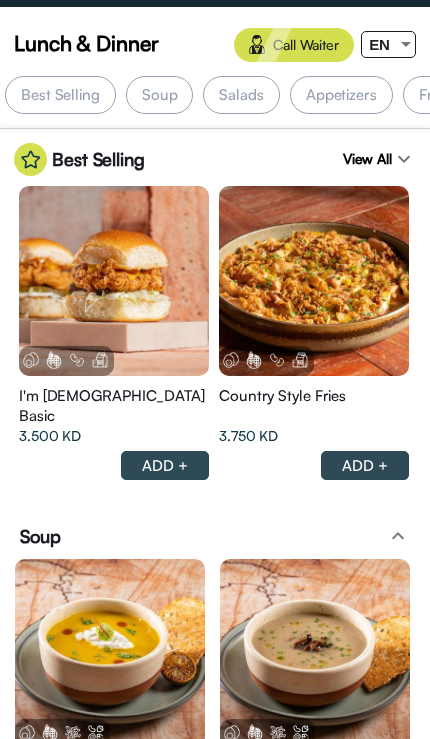 click at bounding box center [406, 44] 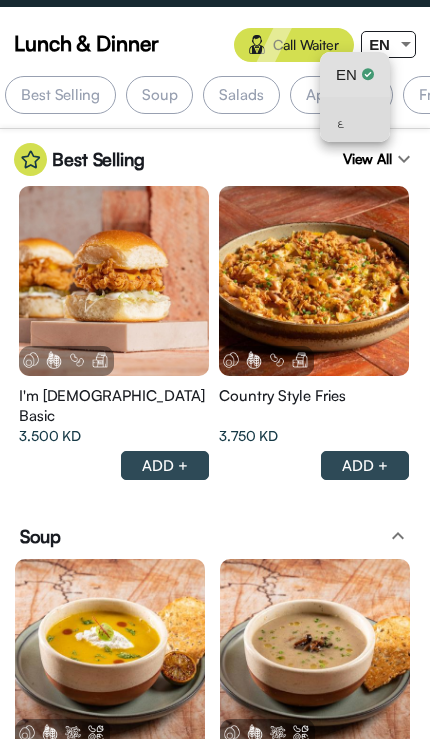 click on "ع" at bounding box center [355, 119] 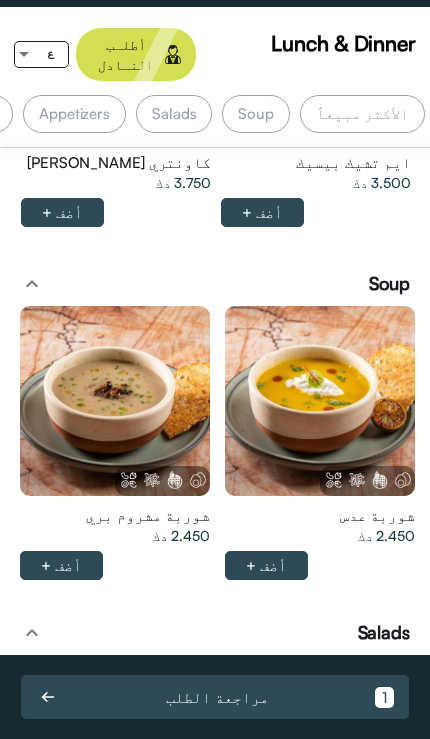 scroll, scrollTop: 318, scrollLeft: 0, axis: vertical 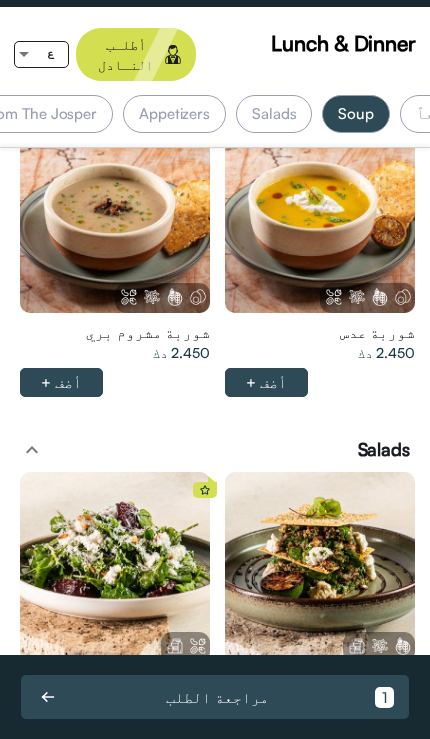 click on "Salads" at bounding box center [274, 114] 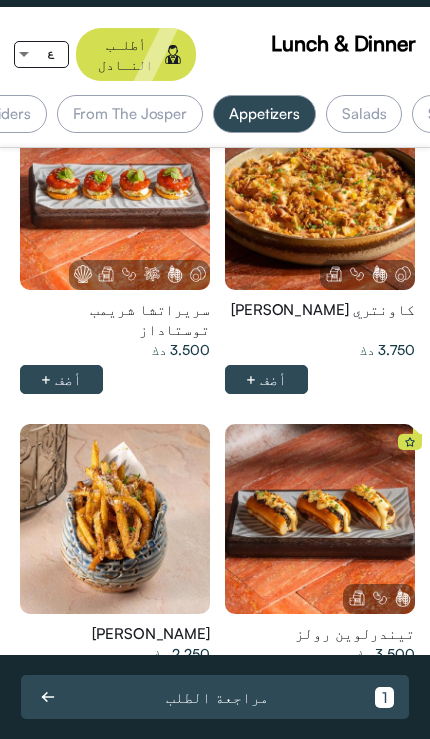 click on "Appetizers" at bounding box center (264, 114) 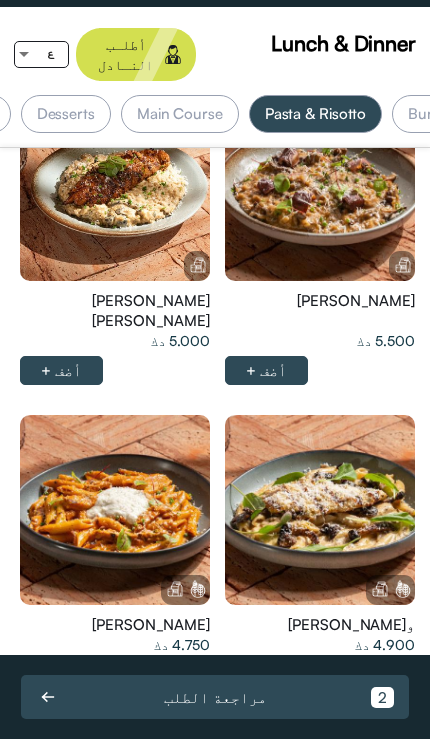 click at bounding box center (320, -118) 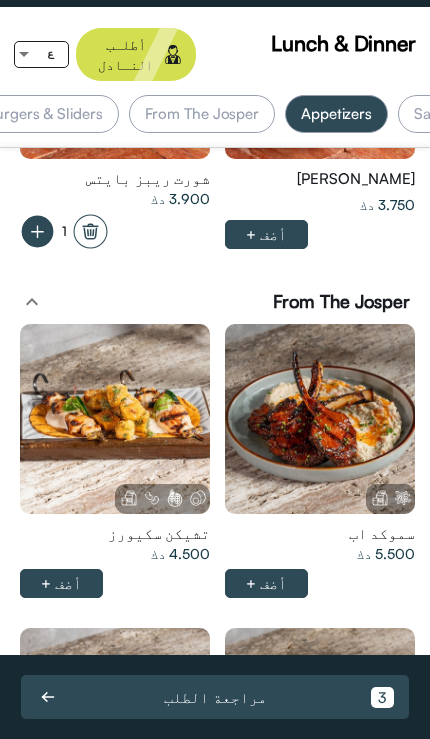 click at bounding box center [320, 419] 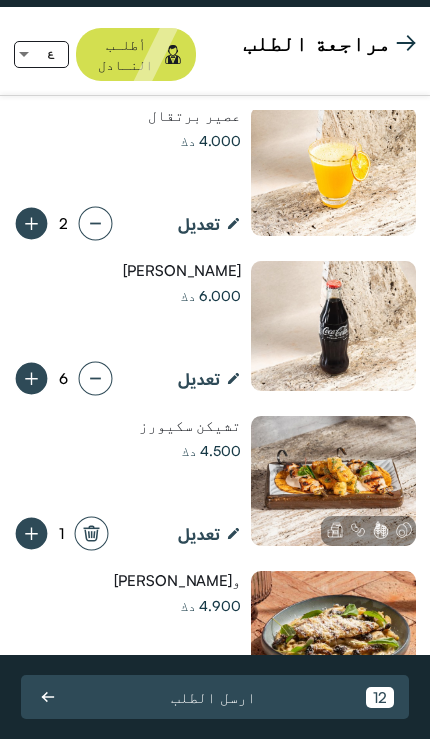 click 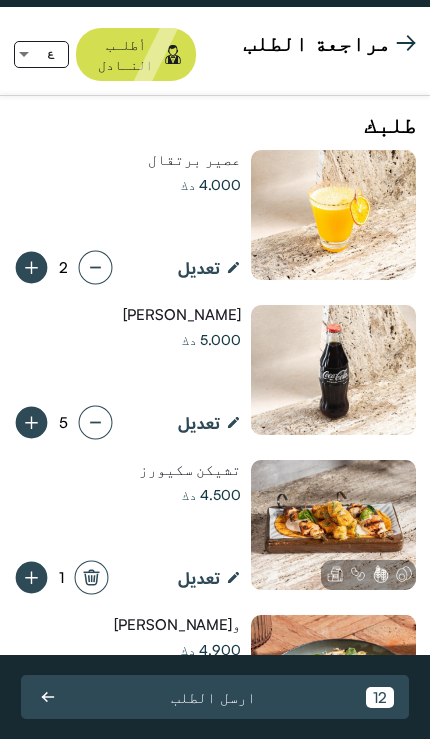 click at bounding box center [406, 43] 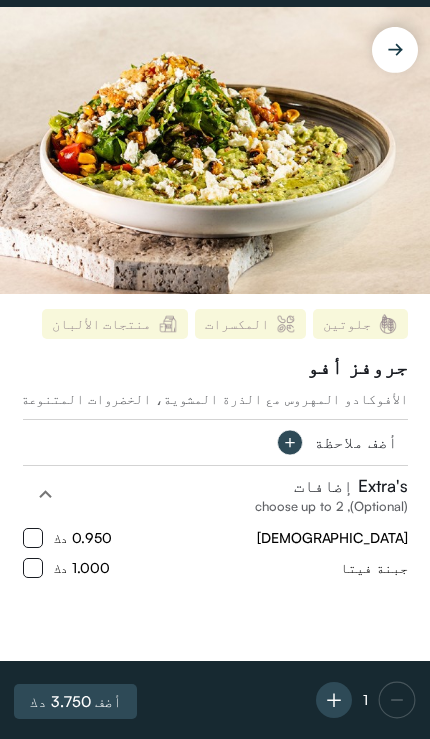 click on "جبنة فيتا
1.000
دك" at bounding box center [215, 568] 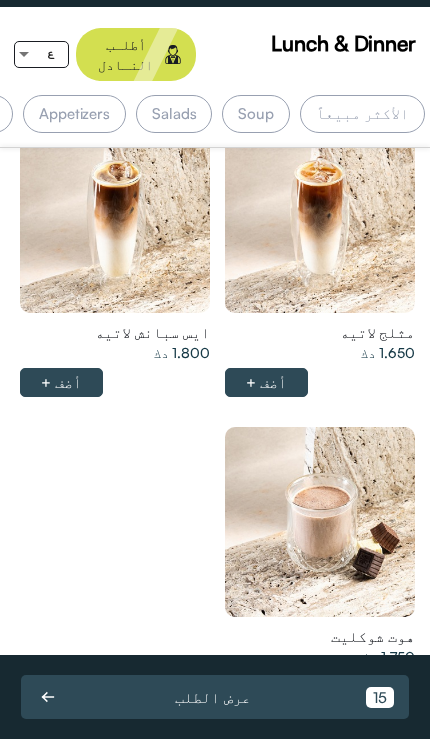 click on "الأكثر مبيعاً" at bounding box center (362, 114) 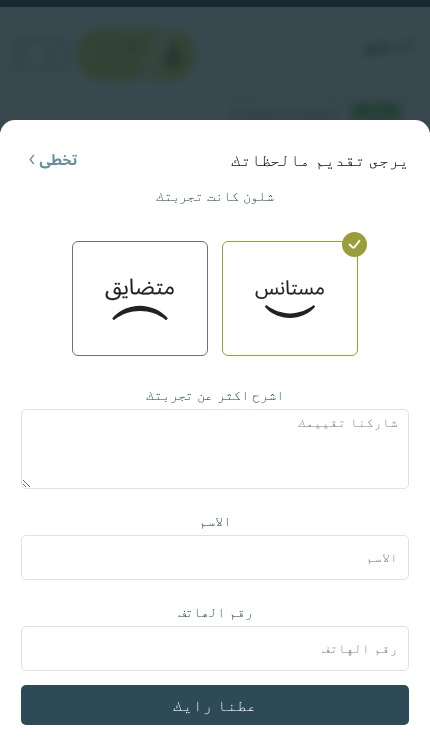 scroll, scrollTop: 515, scrollLeft: 1, axis: both 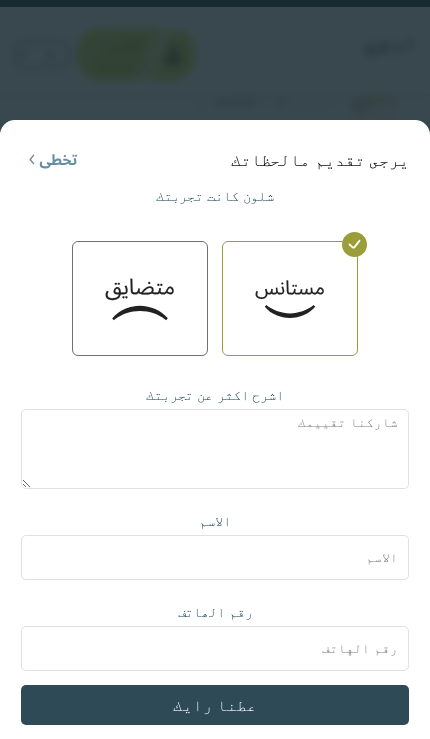 click at bounding box center [215, 449] 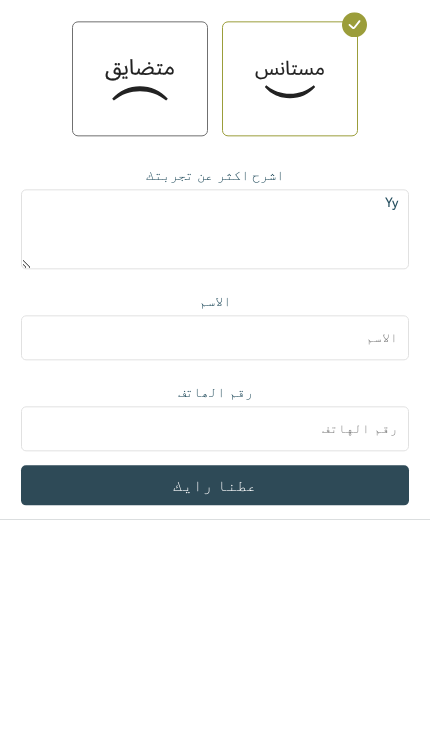 type on "Y" 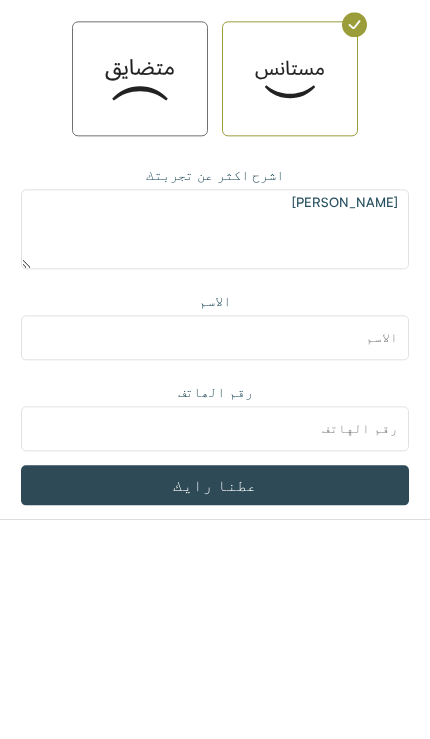 type on "[PERSON_NAME]" 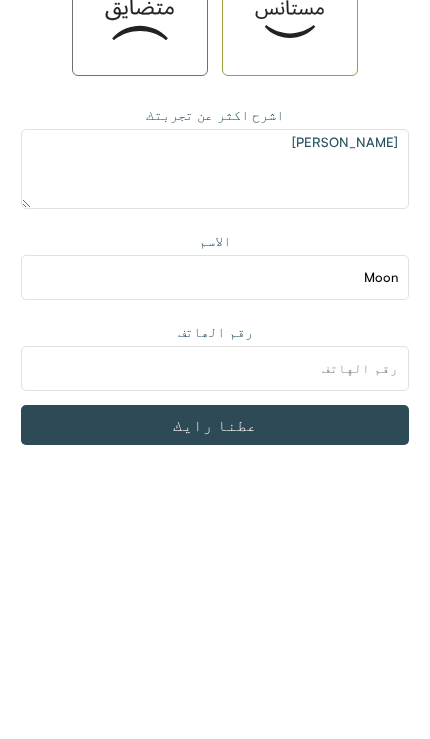 type on "Moon" 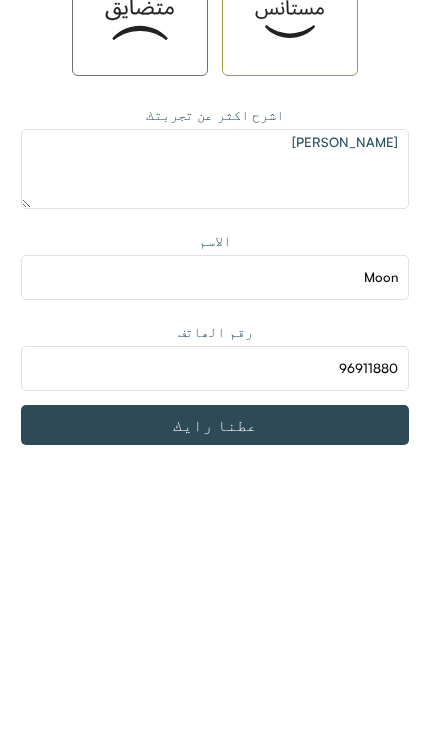 type on "96911880" 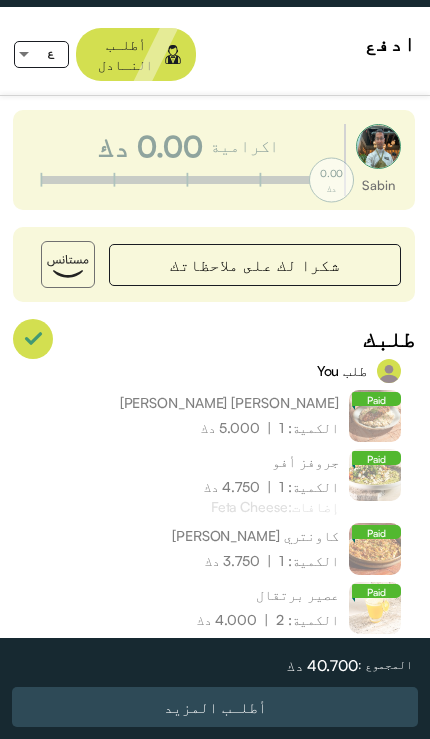 scroll, scrollTop: 0, scrollLeft: 1, axis: horizontal 